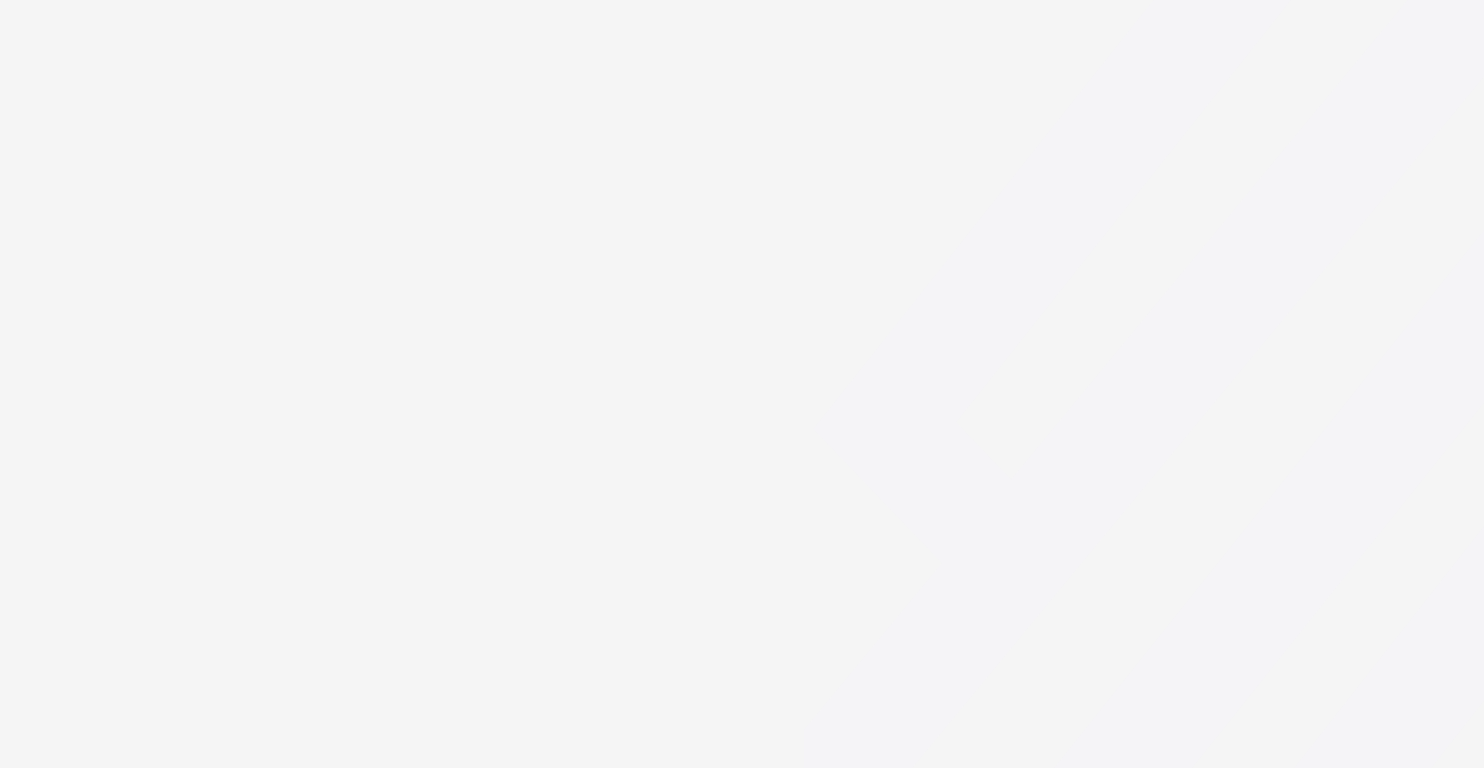 scroll, scrollTop: 0, scrollLeft: 0, axis: both 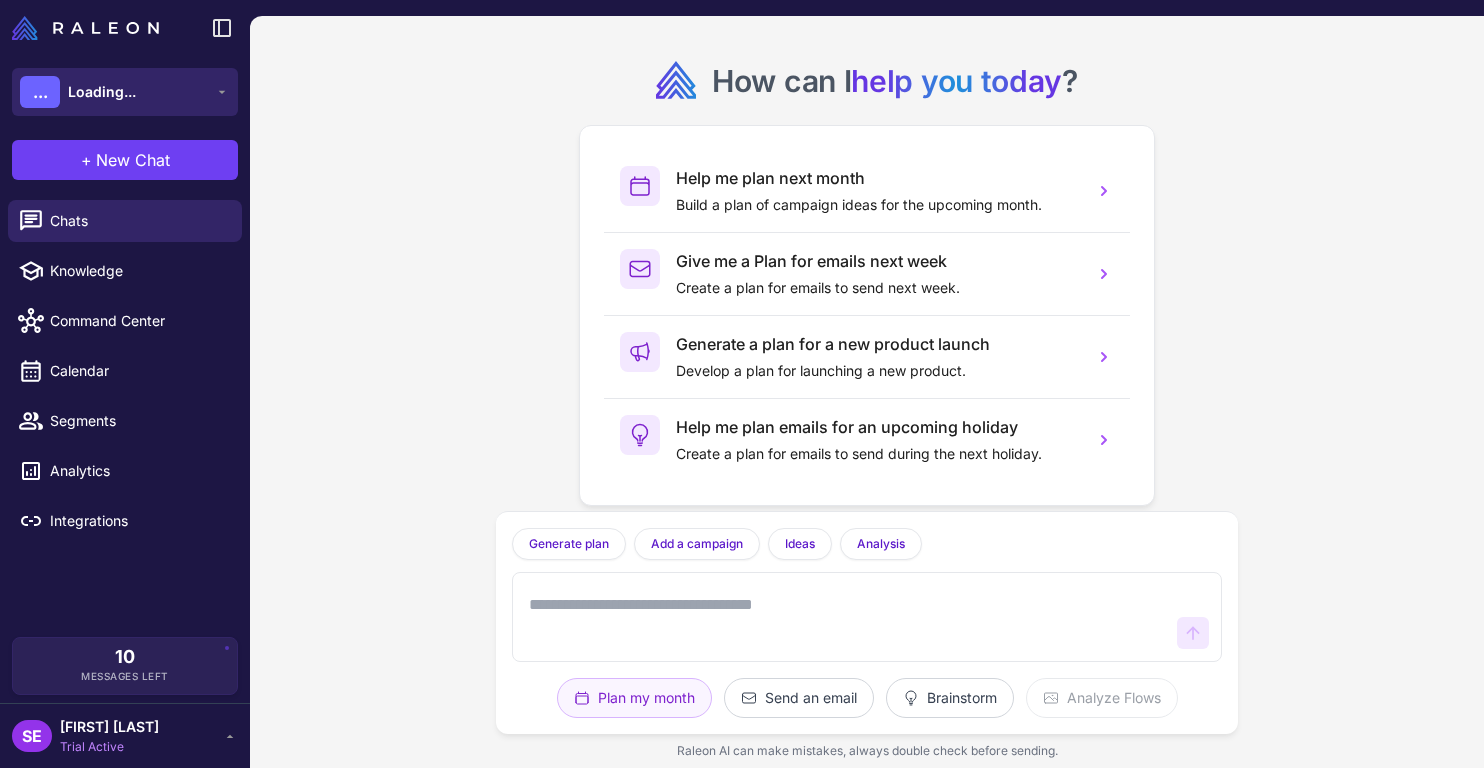 click on "... Loading..." at bounding box center (125, 92) 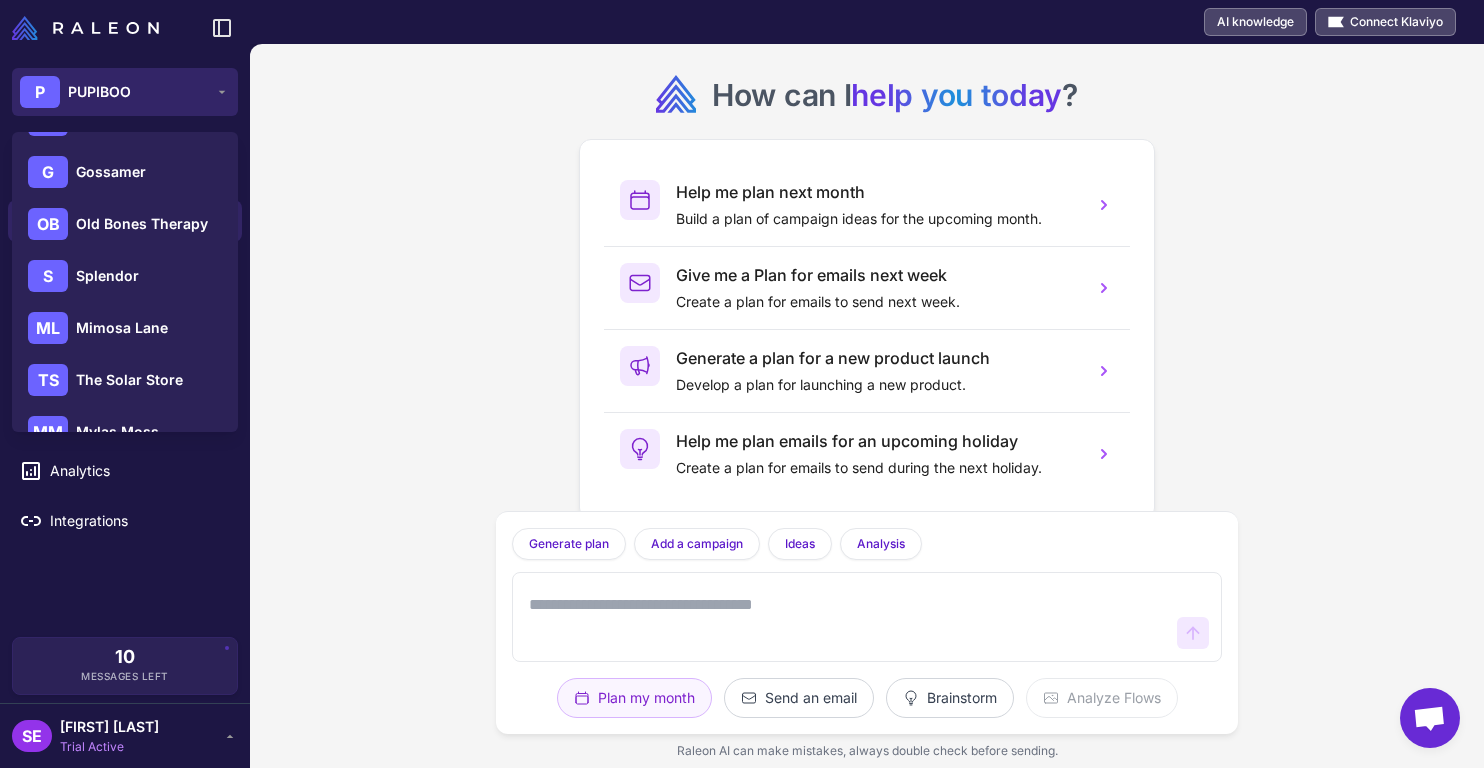scroll, scrollTop: 155, scrollLeft: 0, axis: vertical 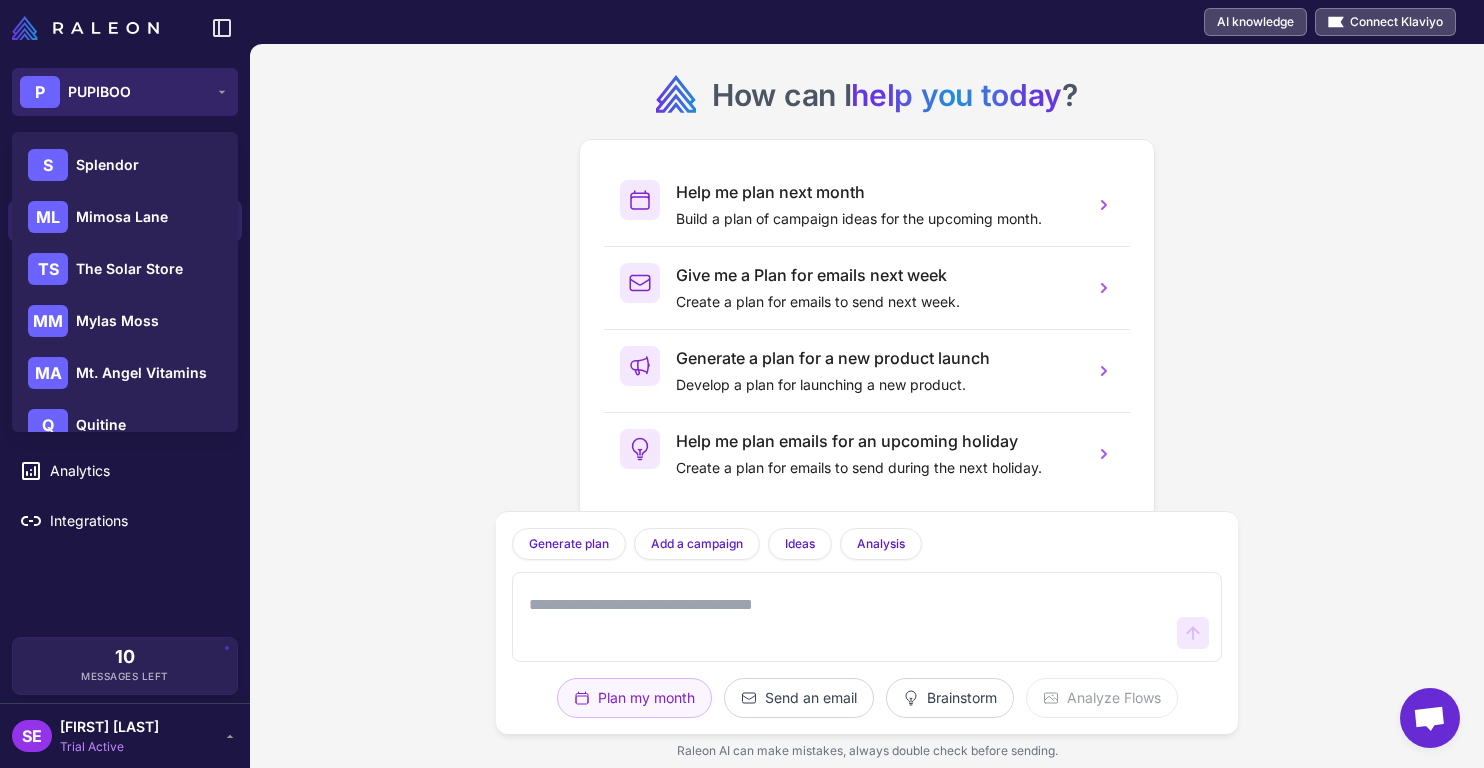 click on "P PUPIBOO" at bounding box center (125, 92) 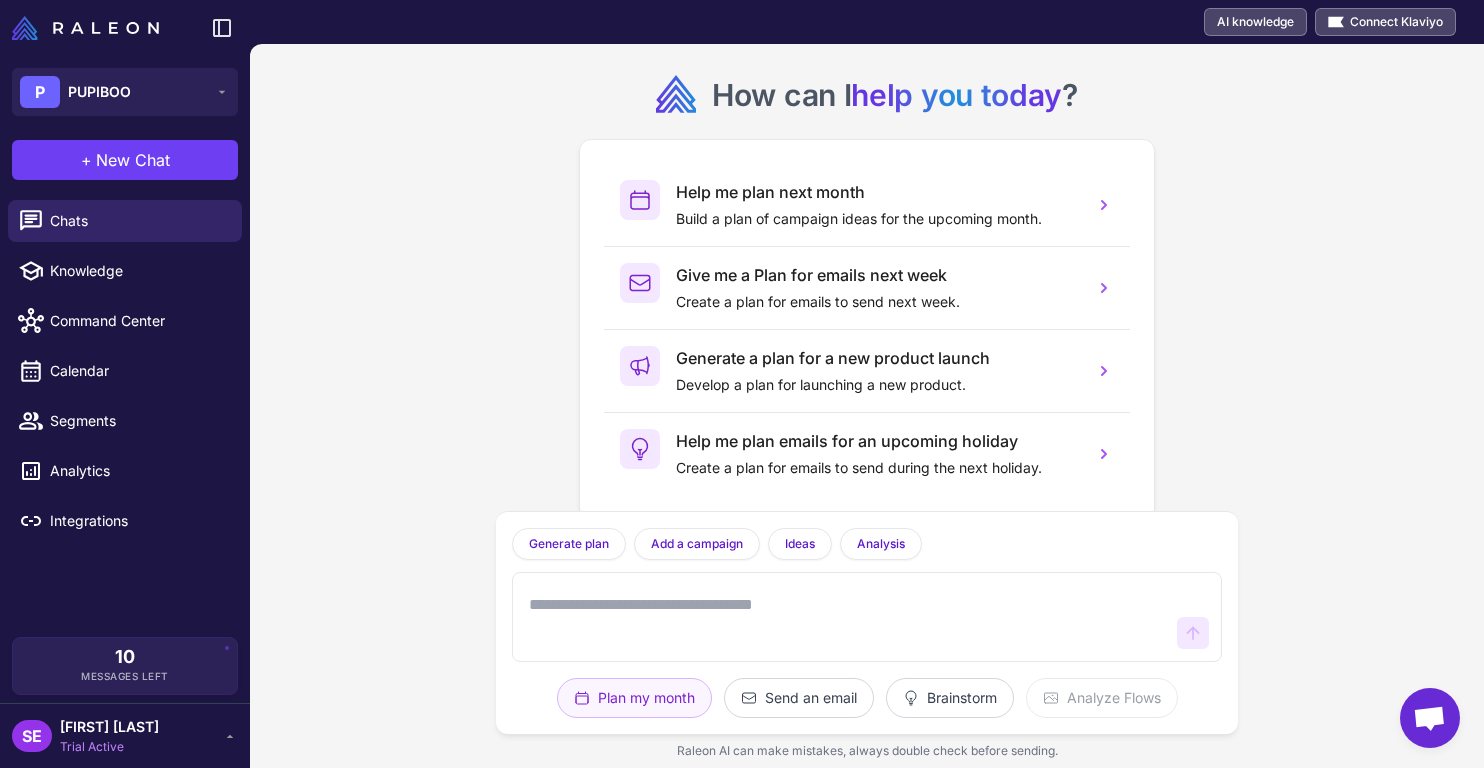 drag, startPoint x: 152, startPoint y: 694, endPoint x: 136, endPoint y: 729, distance: 38.483765 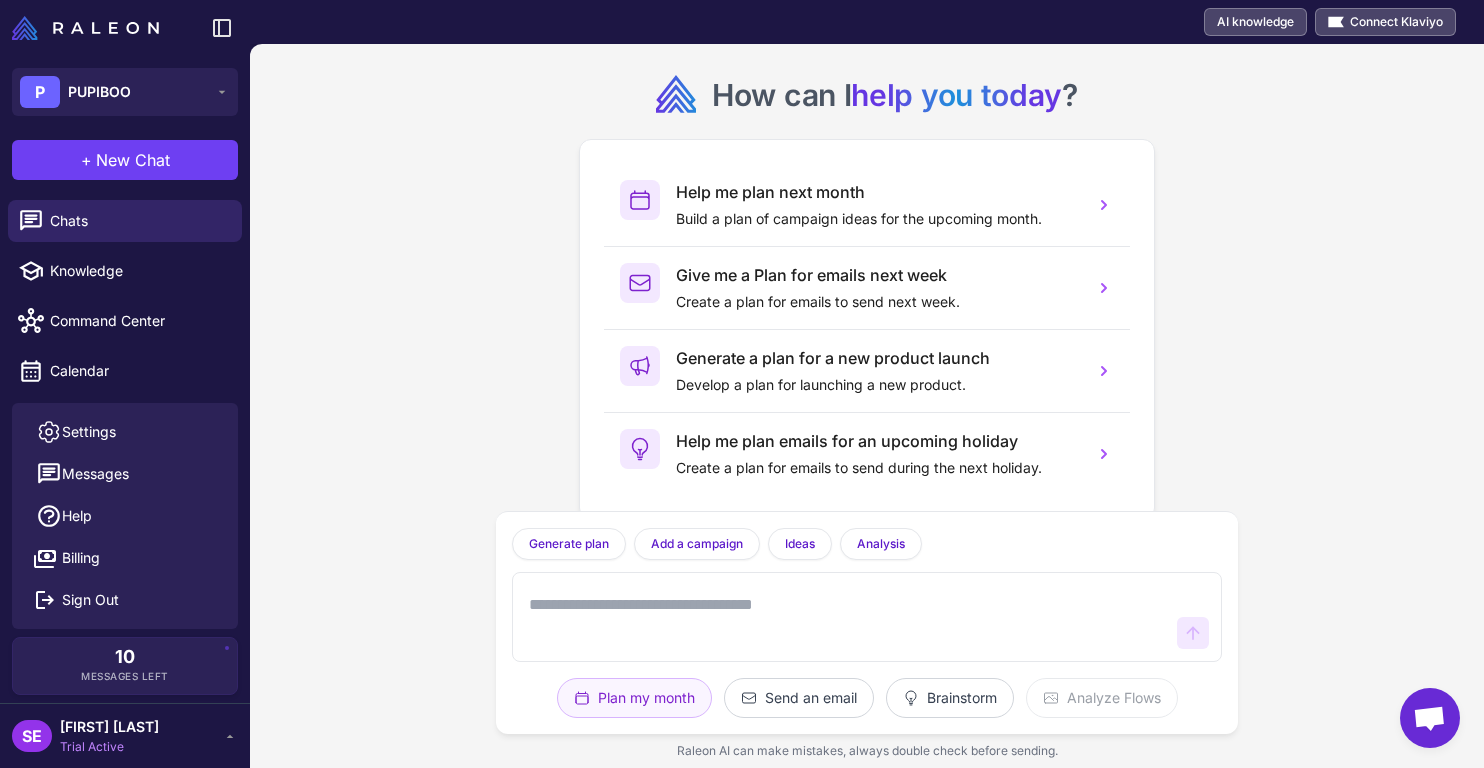 click on "[FIRST] [LAST]" at bounding box center (109, 727) 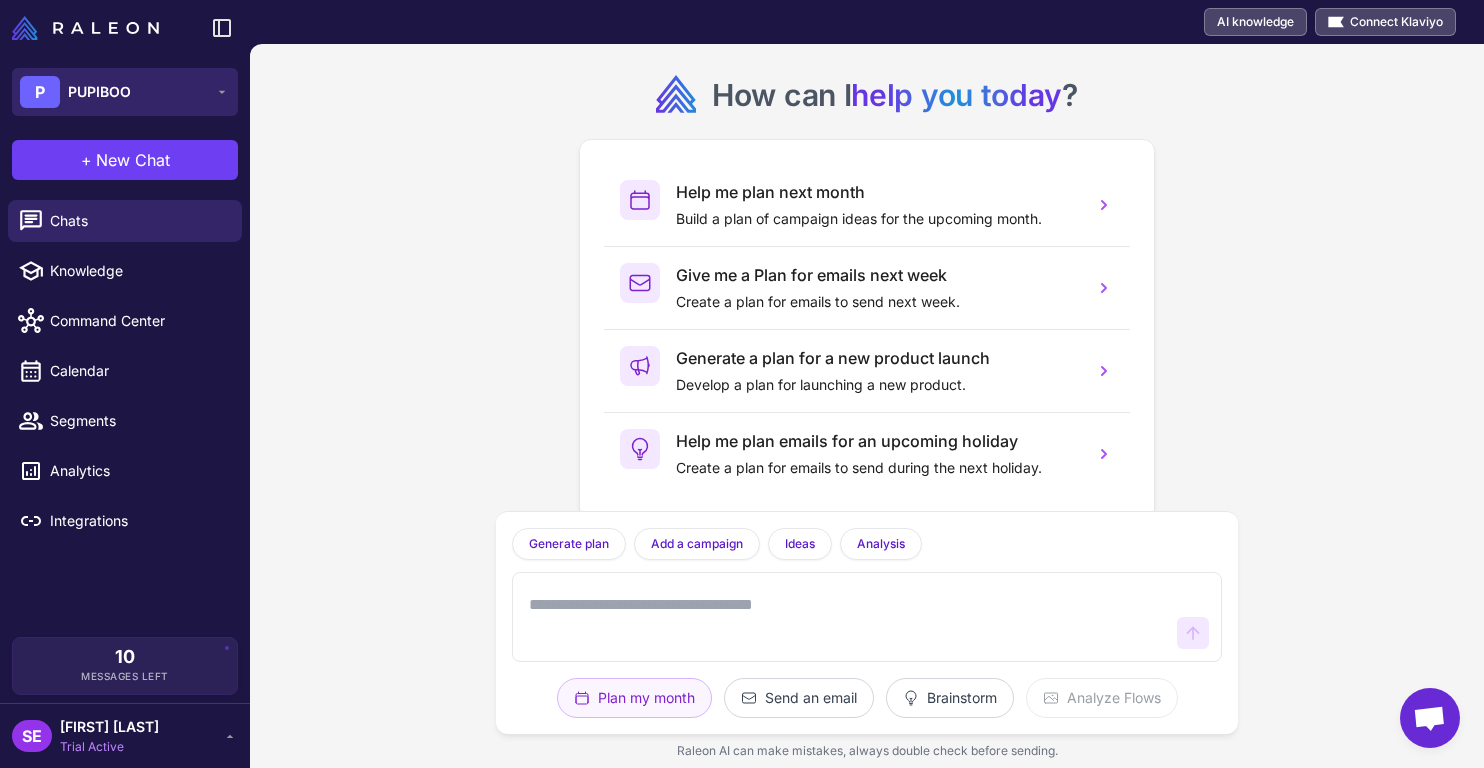 click on "PUPIBOO" at bounding box center [99, 92] 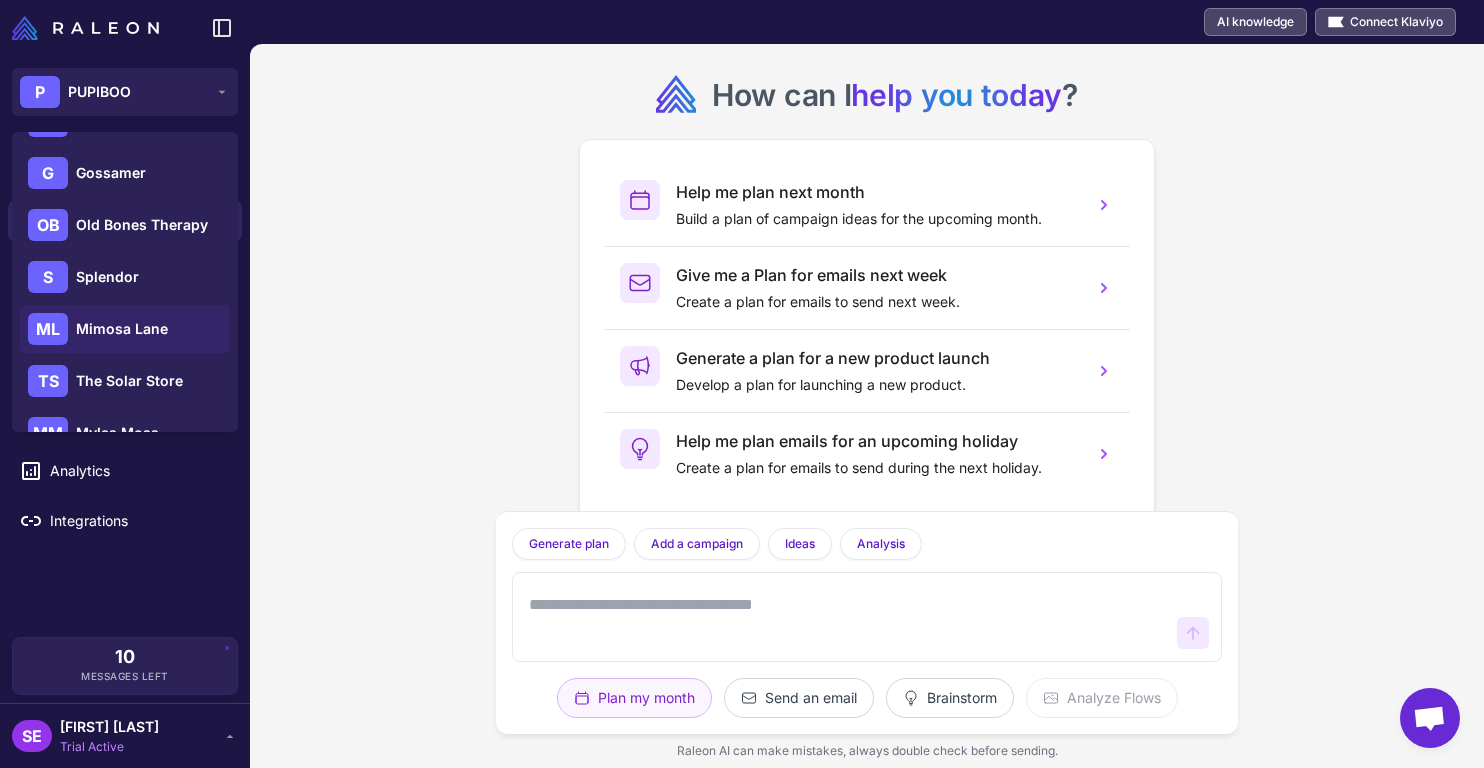 scroll, scrollTop: 0, scrollLeft: 0, axis: both 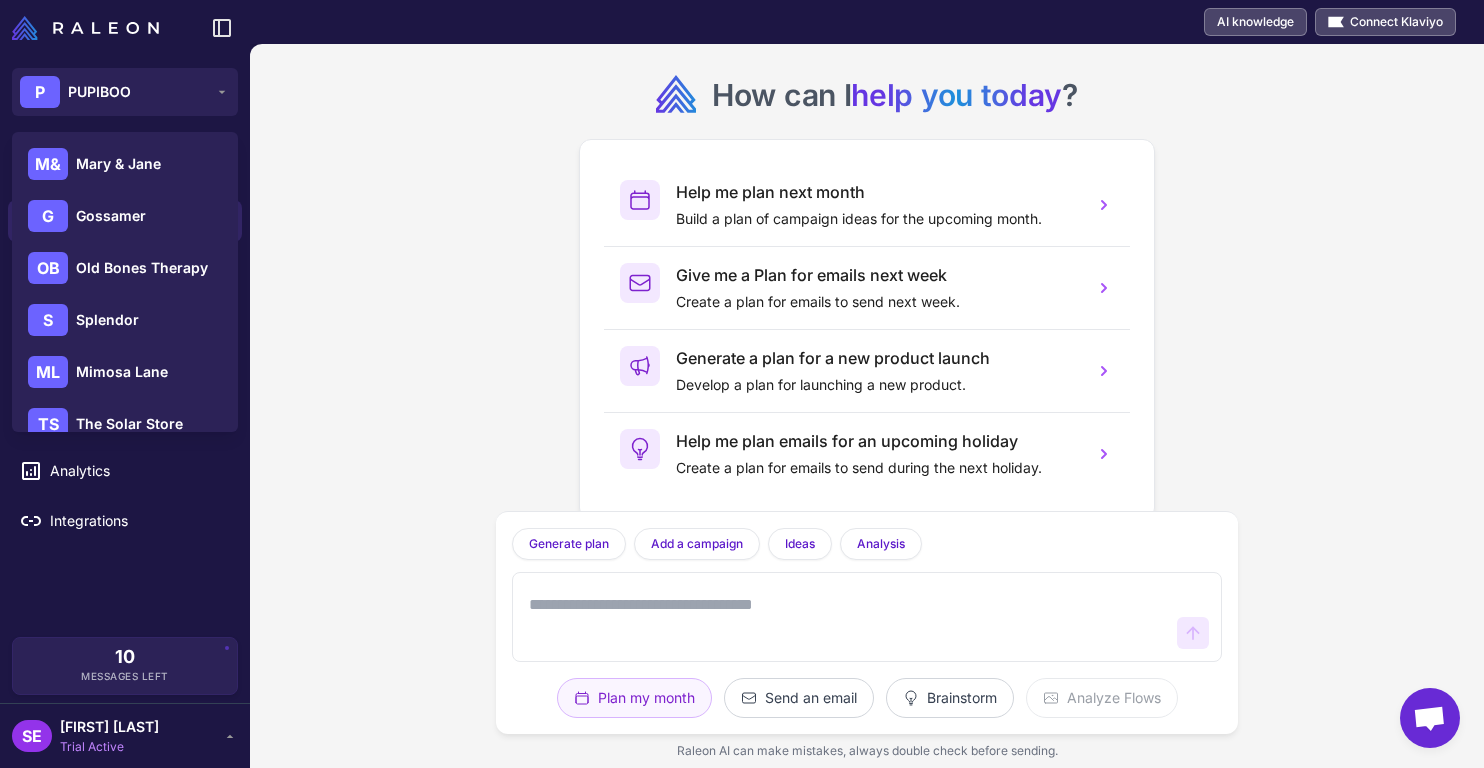 click on "Chats Knowledge Command Center Calendar Segments Analytics Integrations" at bounding box center [125, 414] 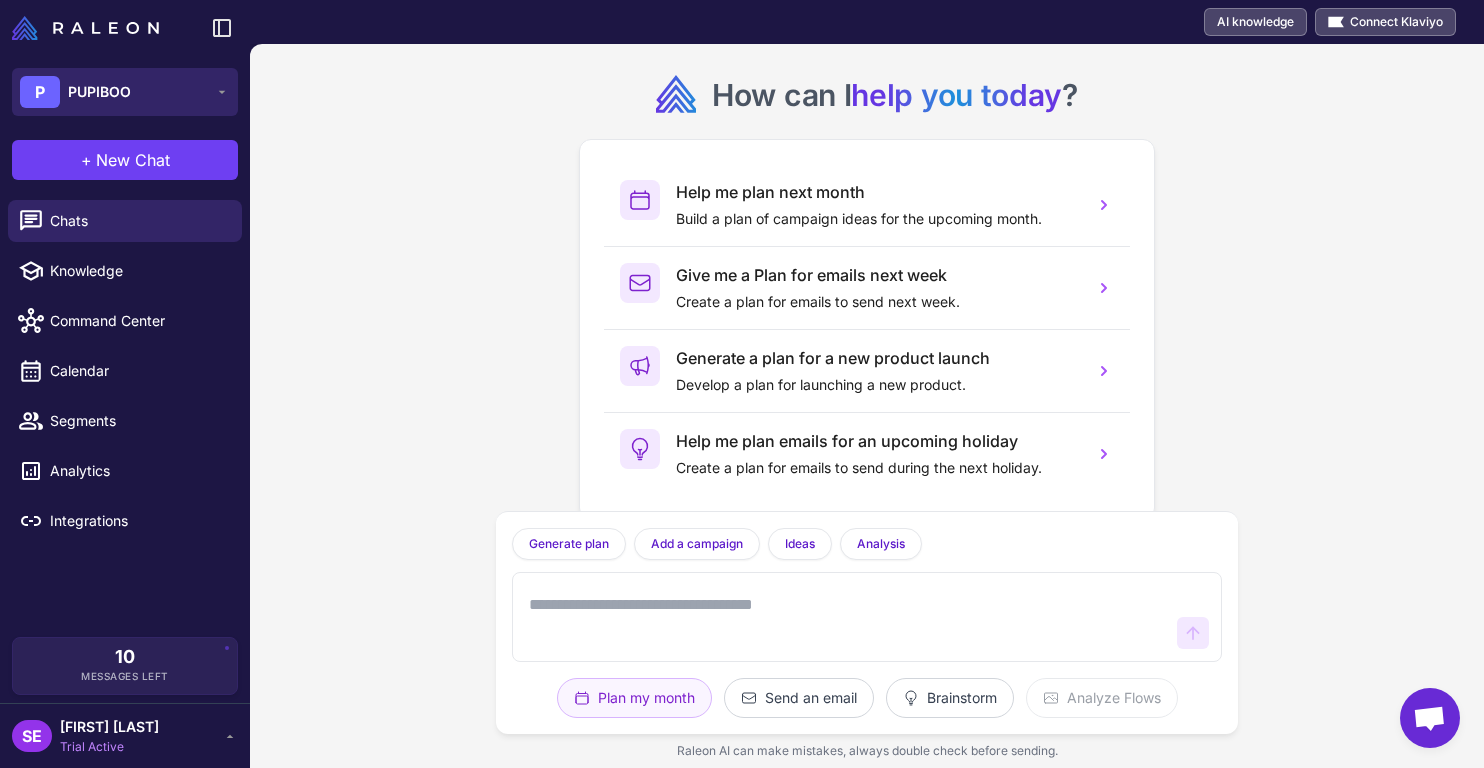 click on "P PUPIBOO" at bounding box center (125, 92) 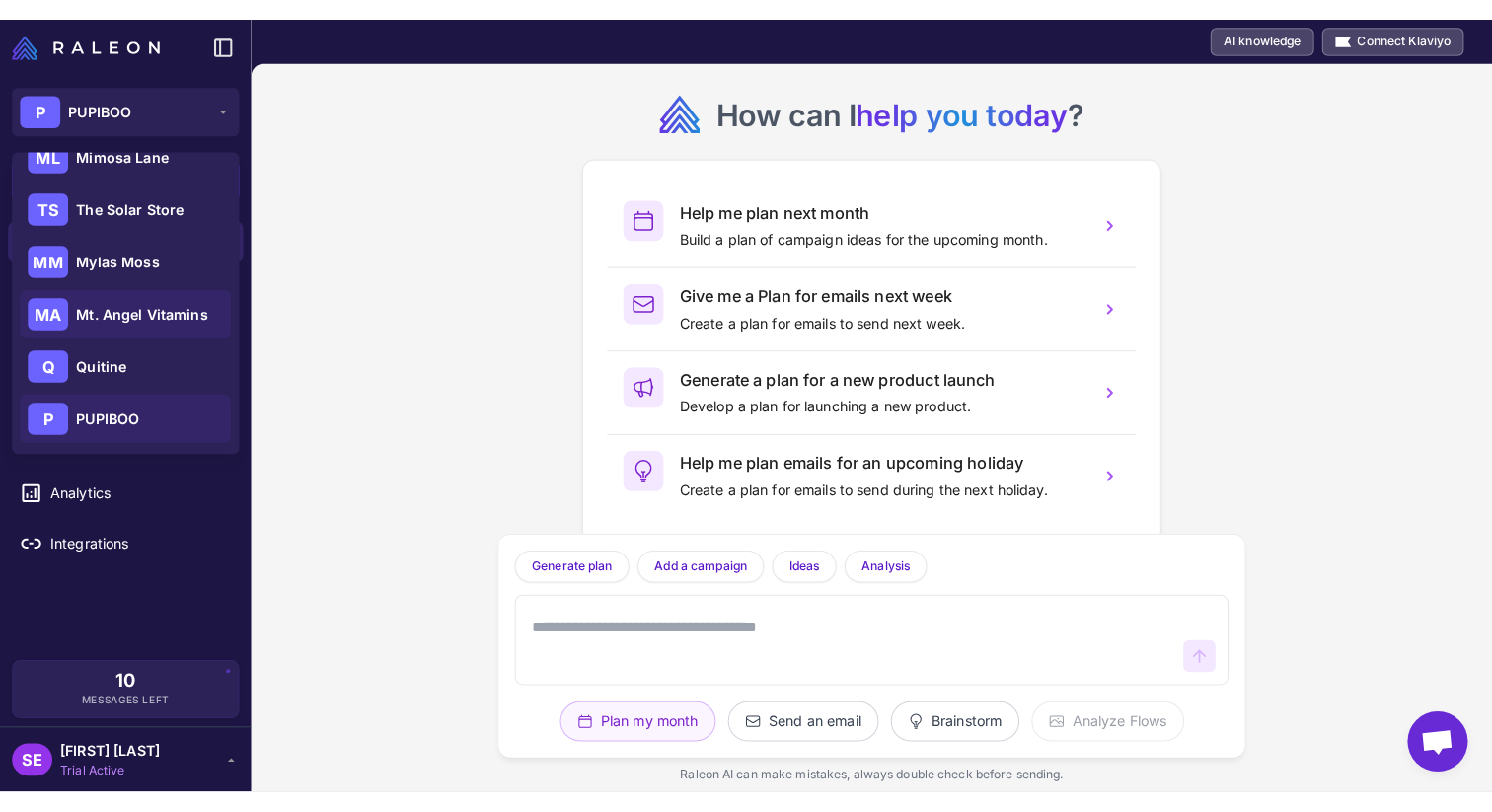 scroll, scrollTop: 233, scrollLeft: 0, axis: vertical 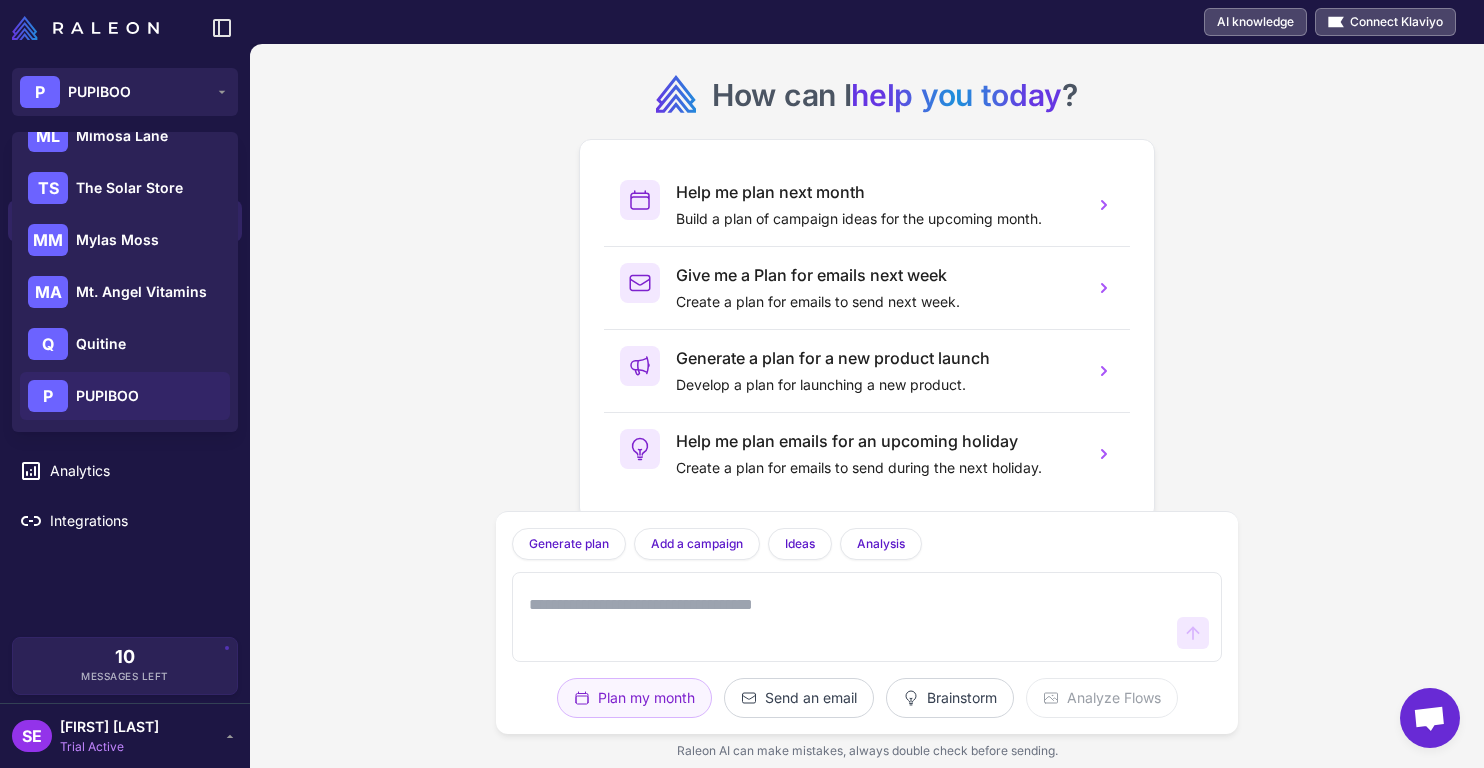 click on "Chats Knowledge Command Center Calendar Segments Analytics Integrations" at bounding box center (125, 414) 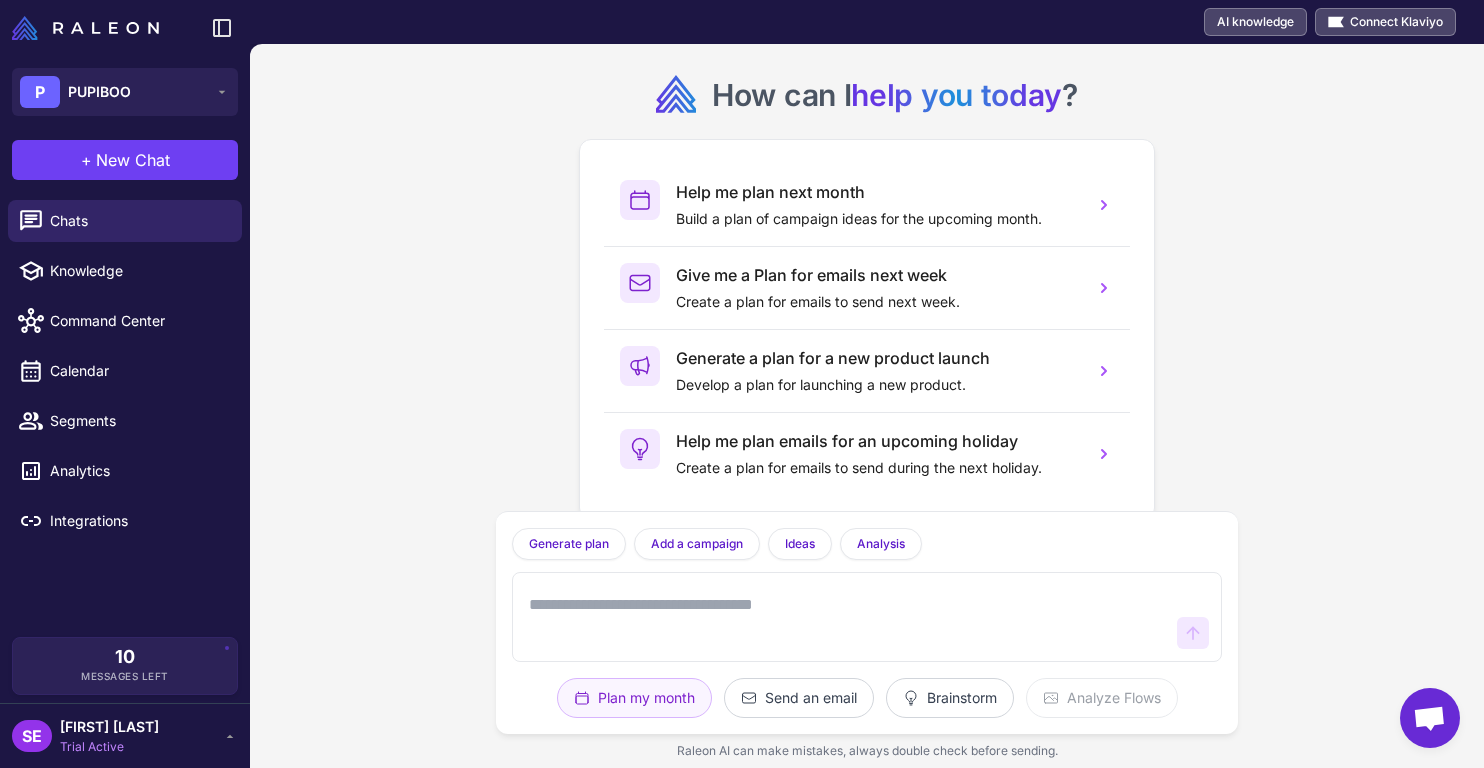 click on "Chats Knowledge Command Center Calendar Segments Analytics Integrations" at bounding box center (125, 414) 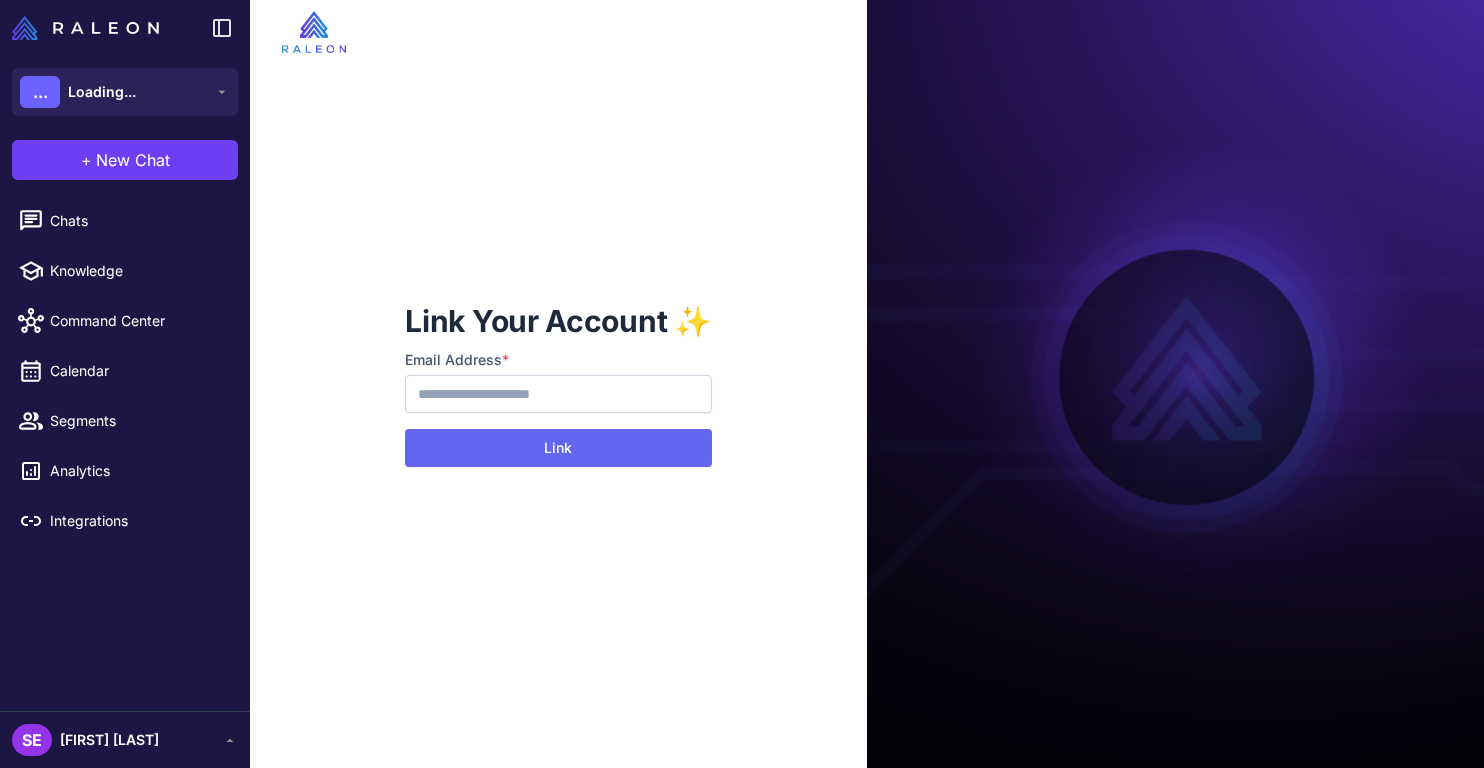 scroll, scrollTop: 0, scrollLeft: 0, axis: both 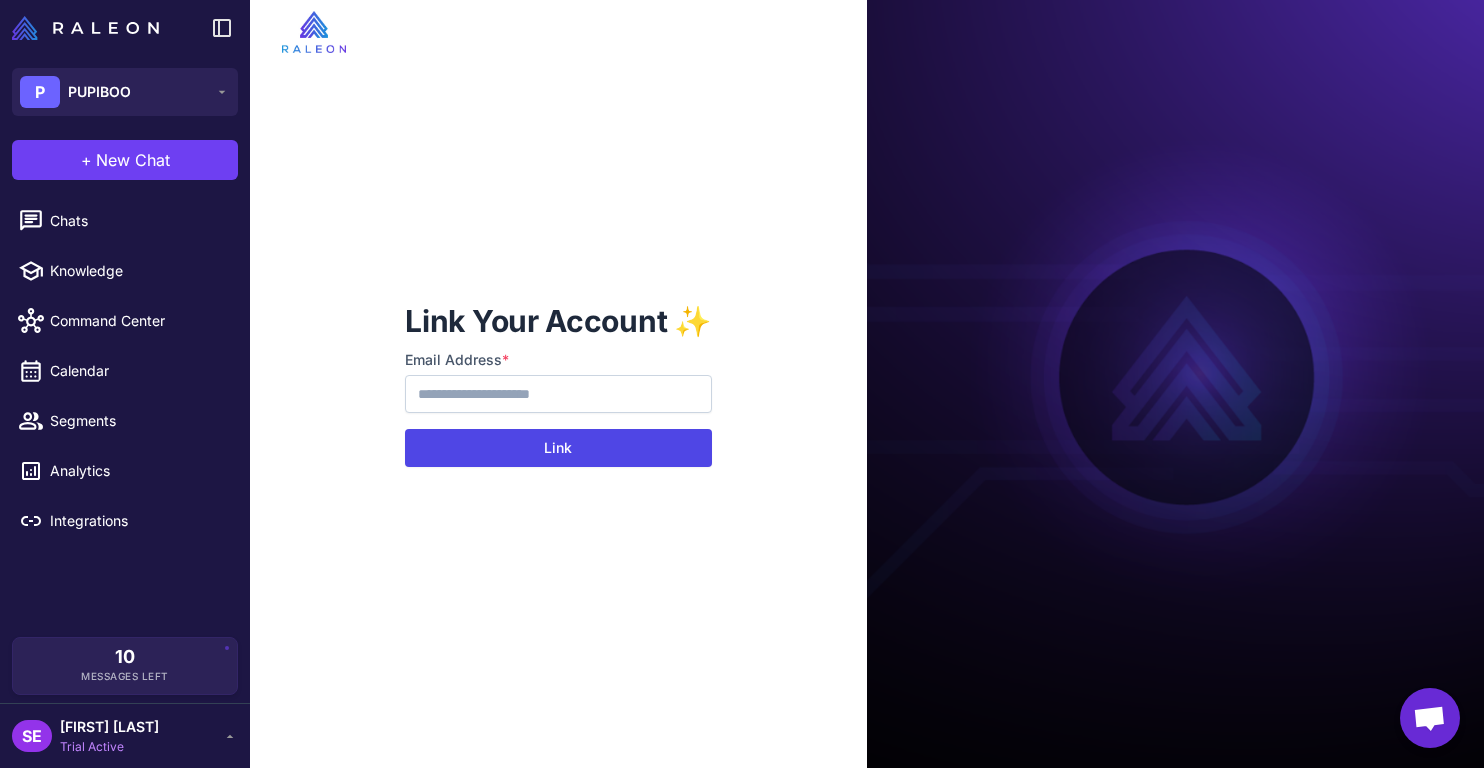 click on "Link" at bounding box center [558, 448] 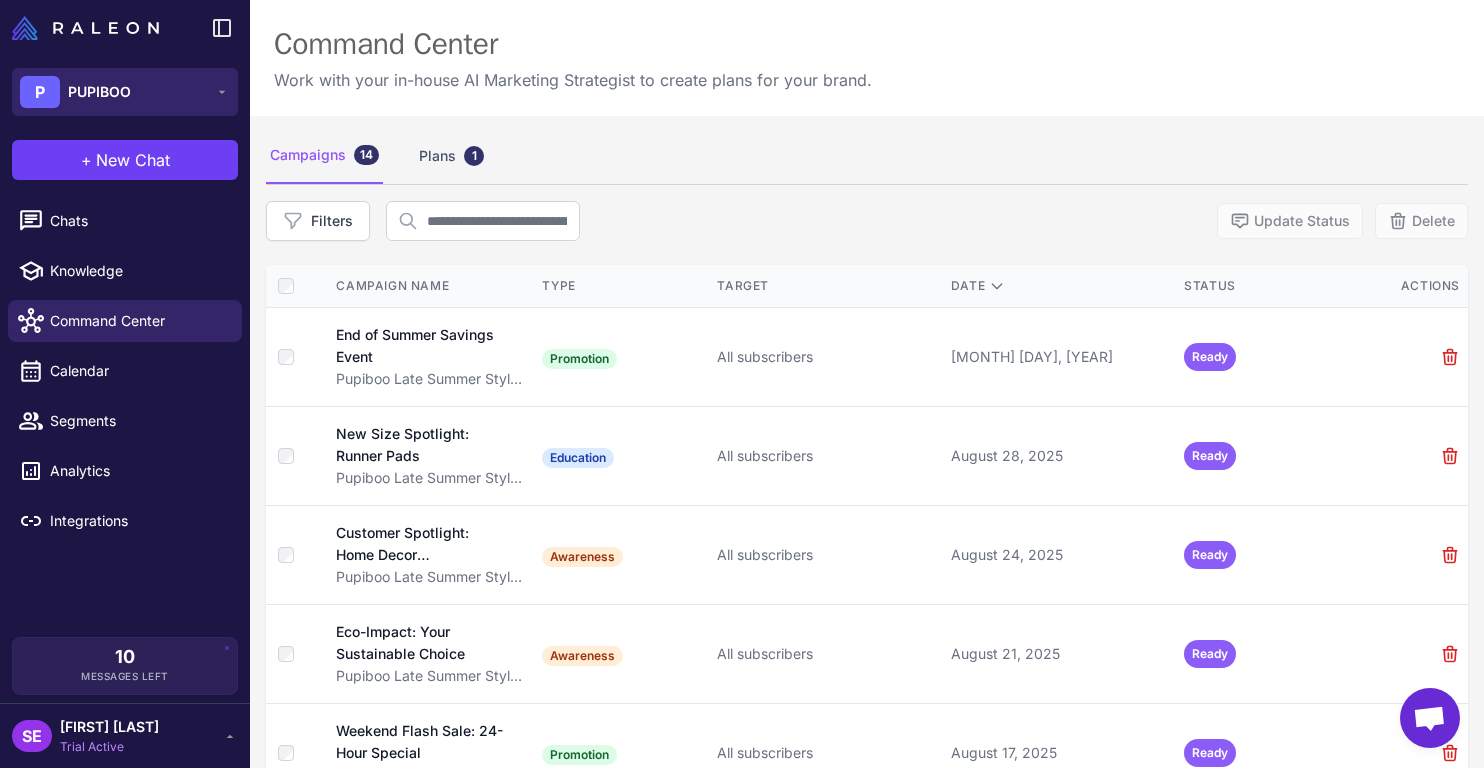click on "P PUPIBOO" at bounding box center [125, 92] 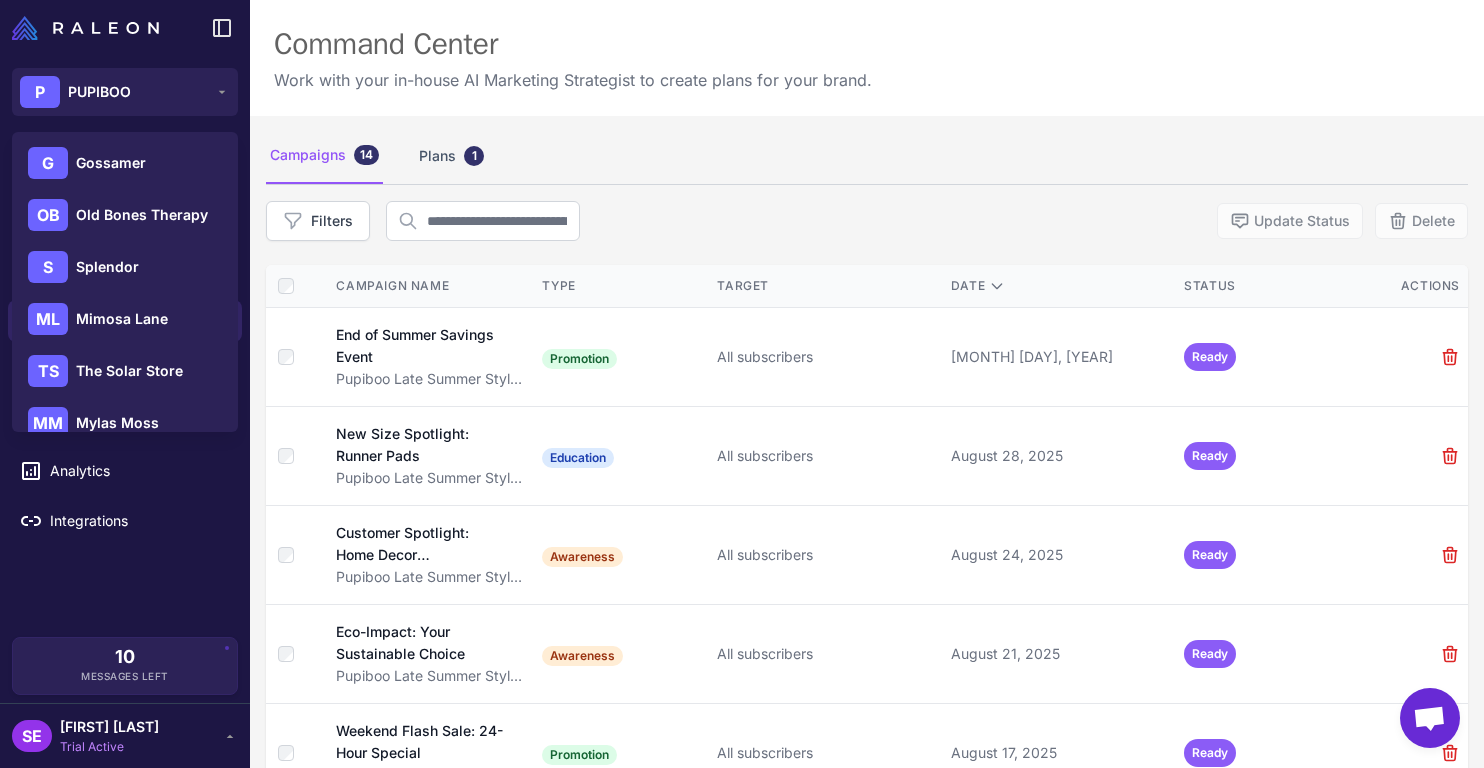 scroll, scrollTop: 0, scrollLeft: 0, axis: both 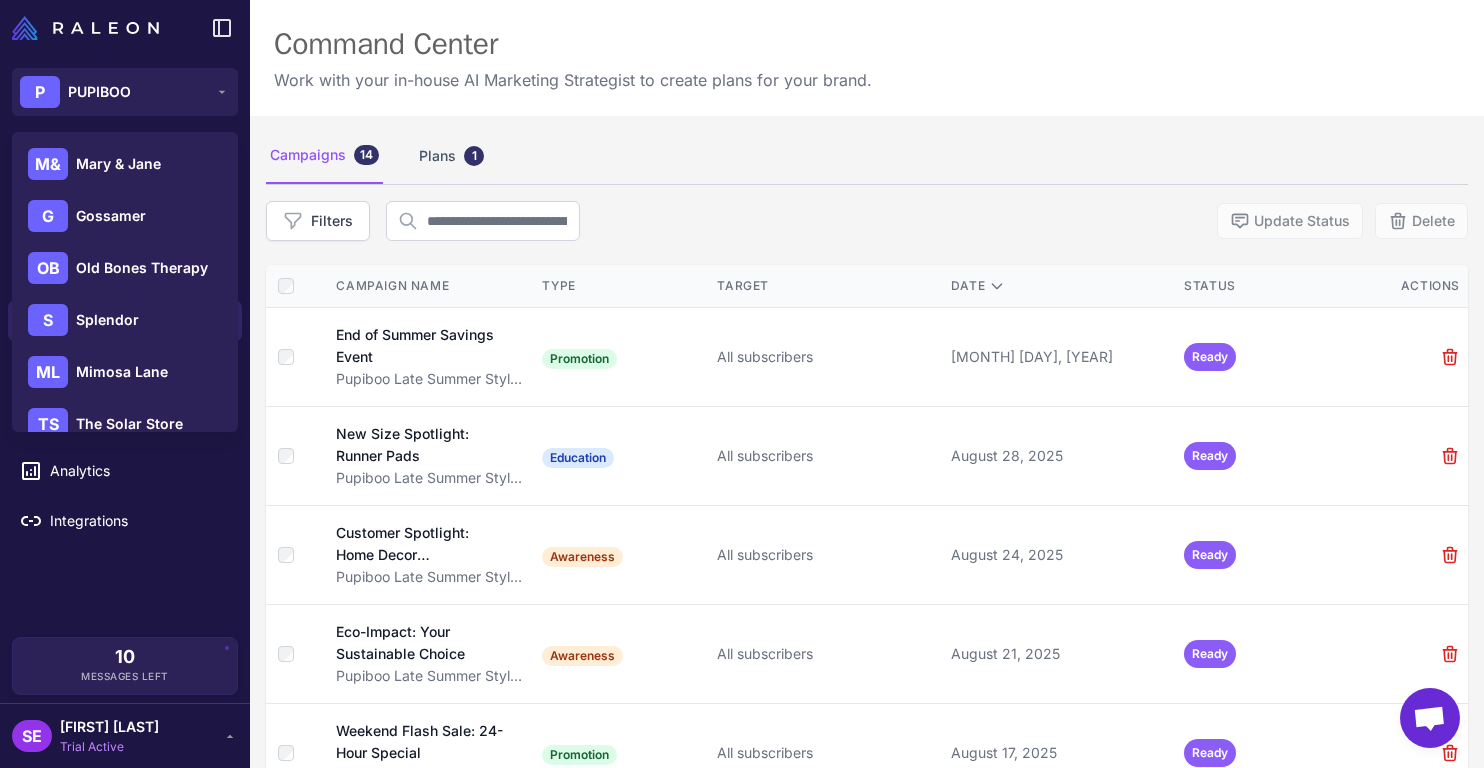 click on "[FIRST] [LAST]" at bounding box center (109, 727) 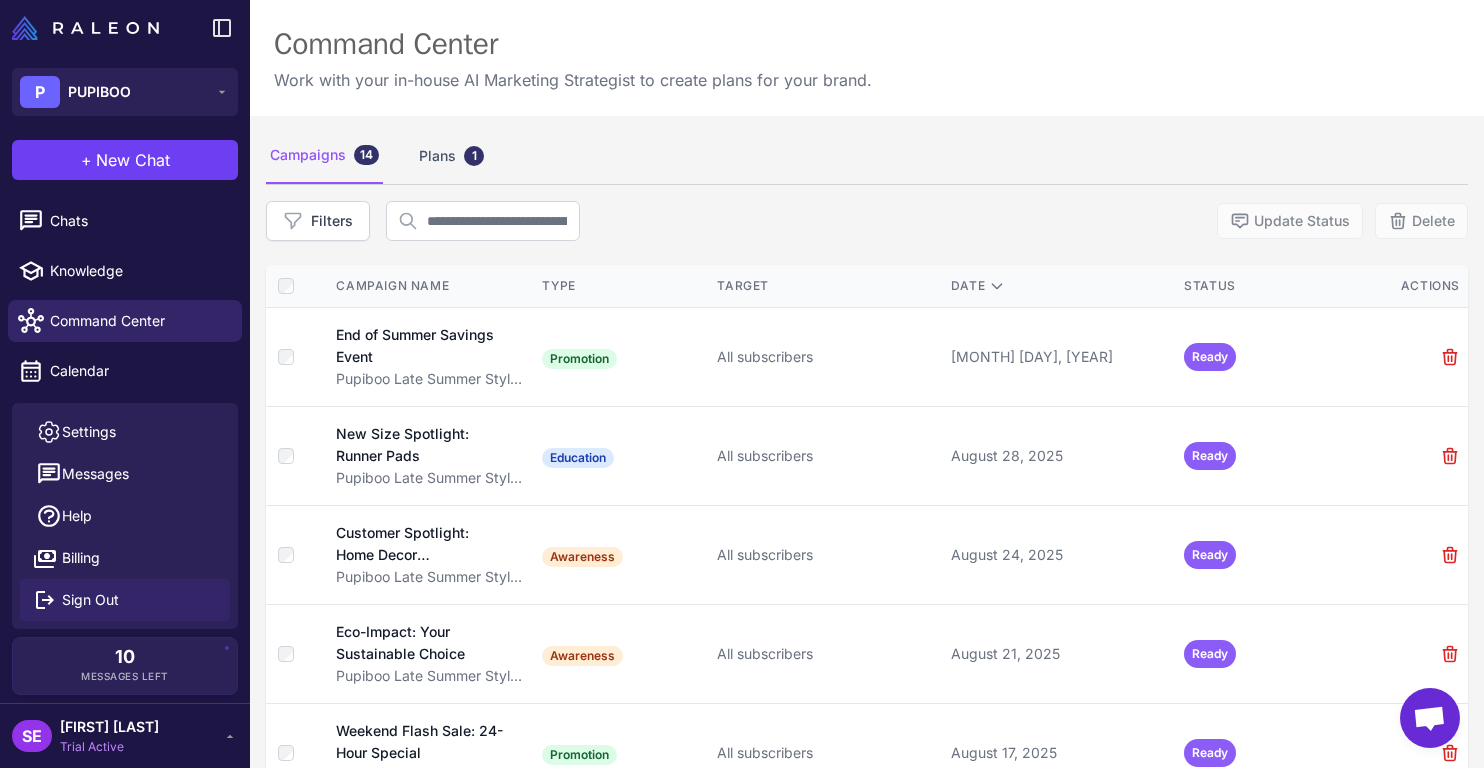 click on "Sign Out" 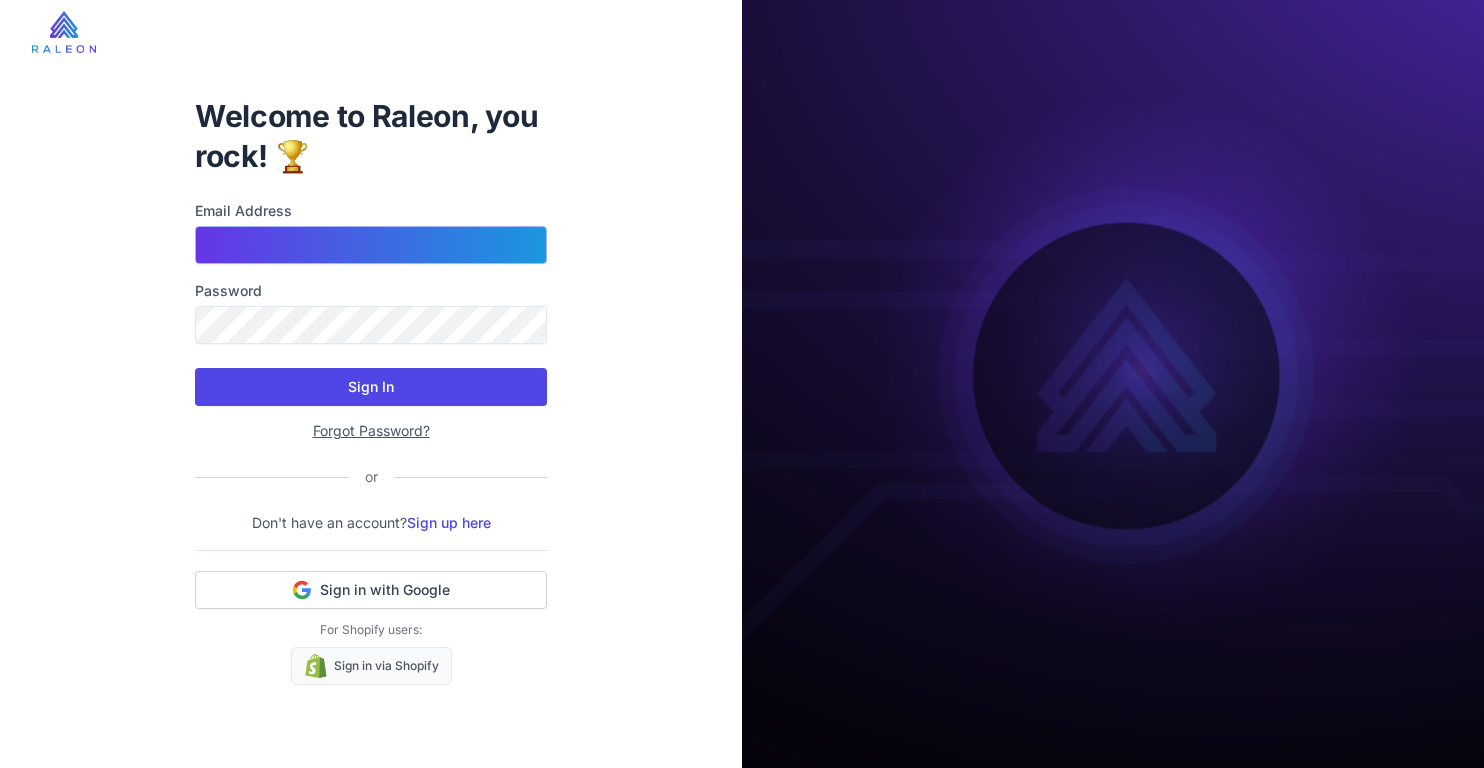 type on "**********" 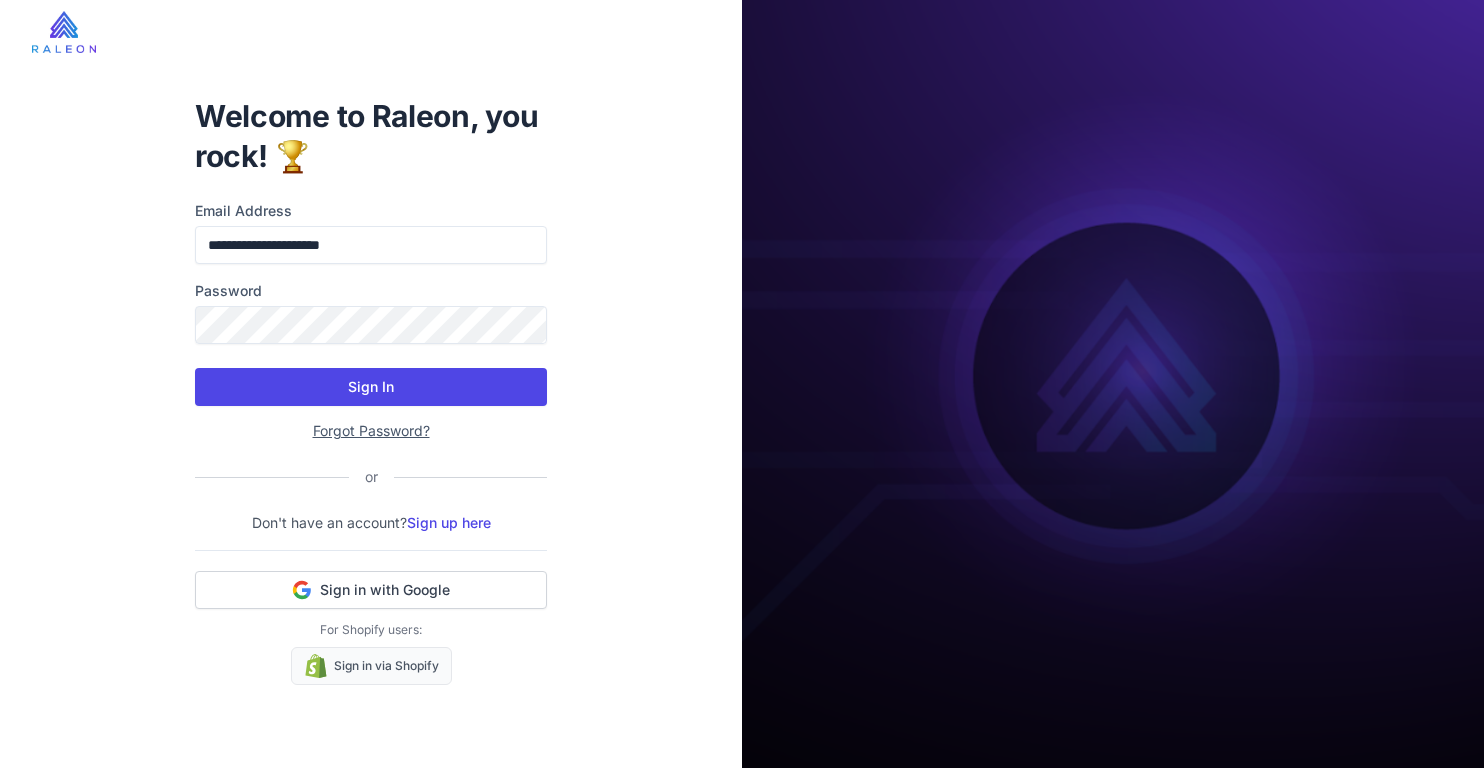 click on "Sign In" at bounding box center [371, 387] 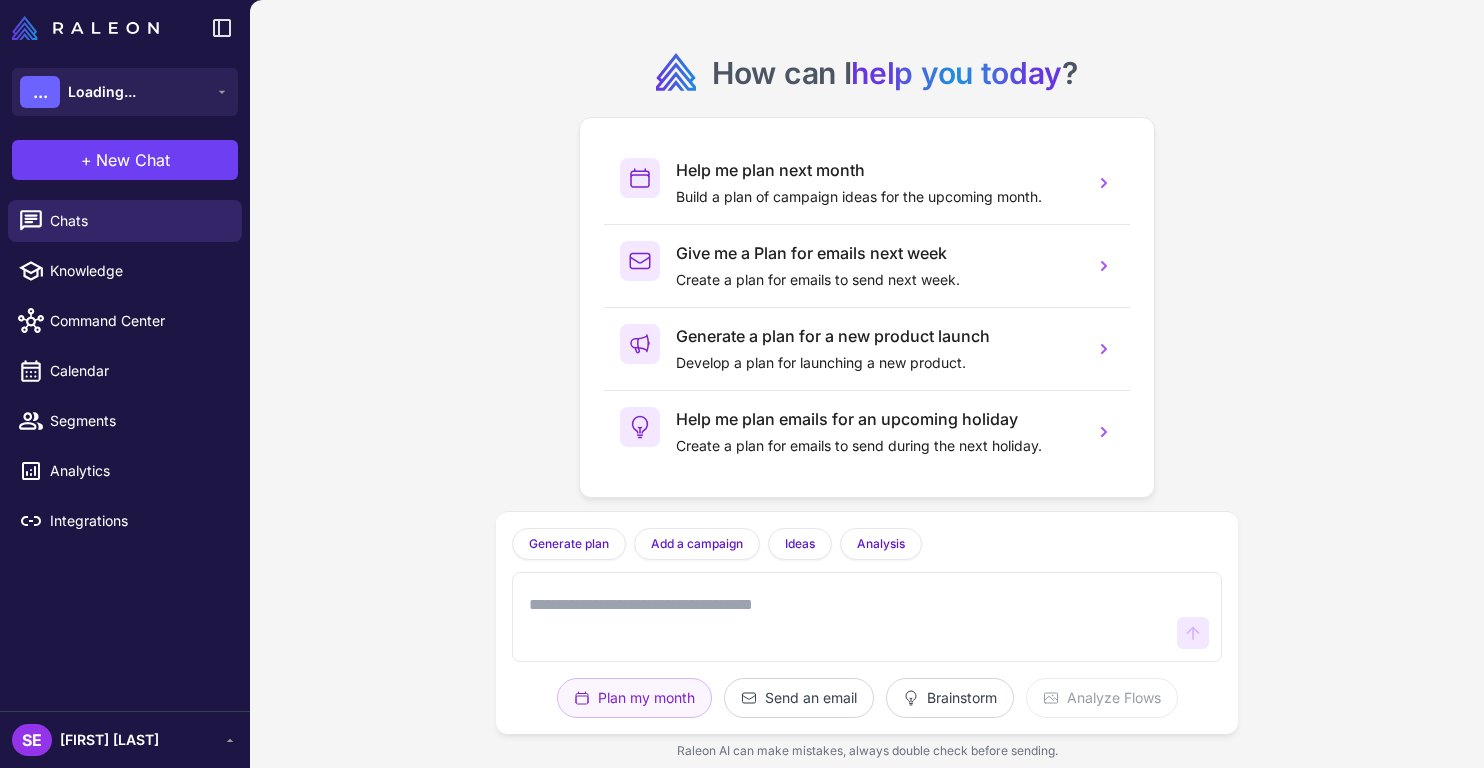 scroll, scrollTop: 0, scrollLeft: 0, axis: both 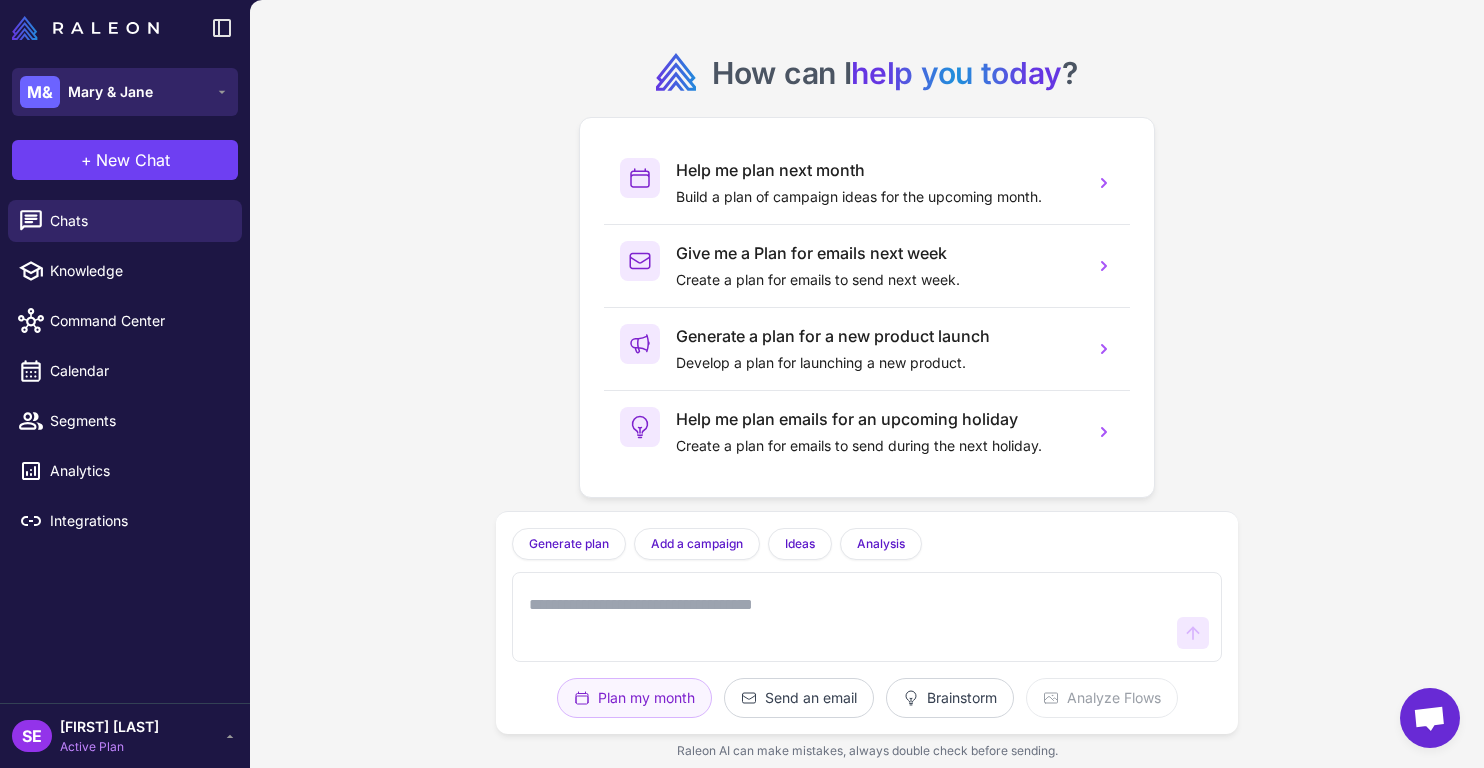 click on "Mary & Jane" at bounding box center [110, 92] 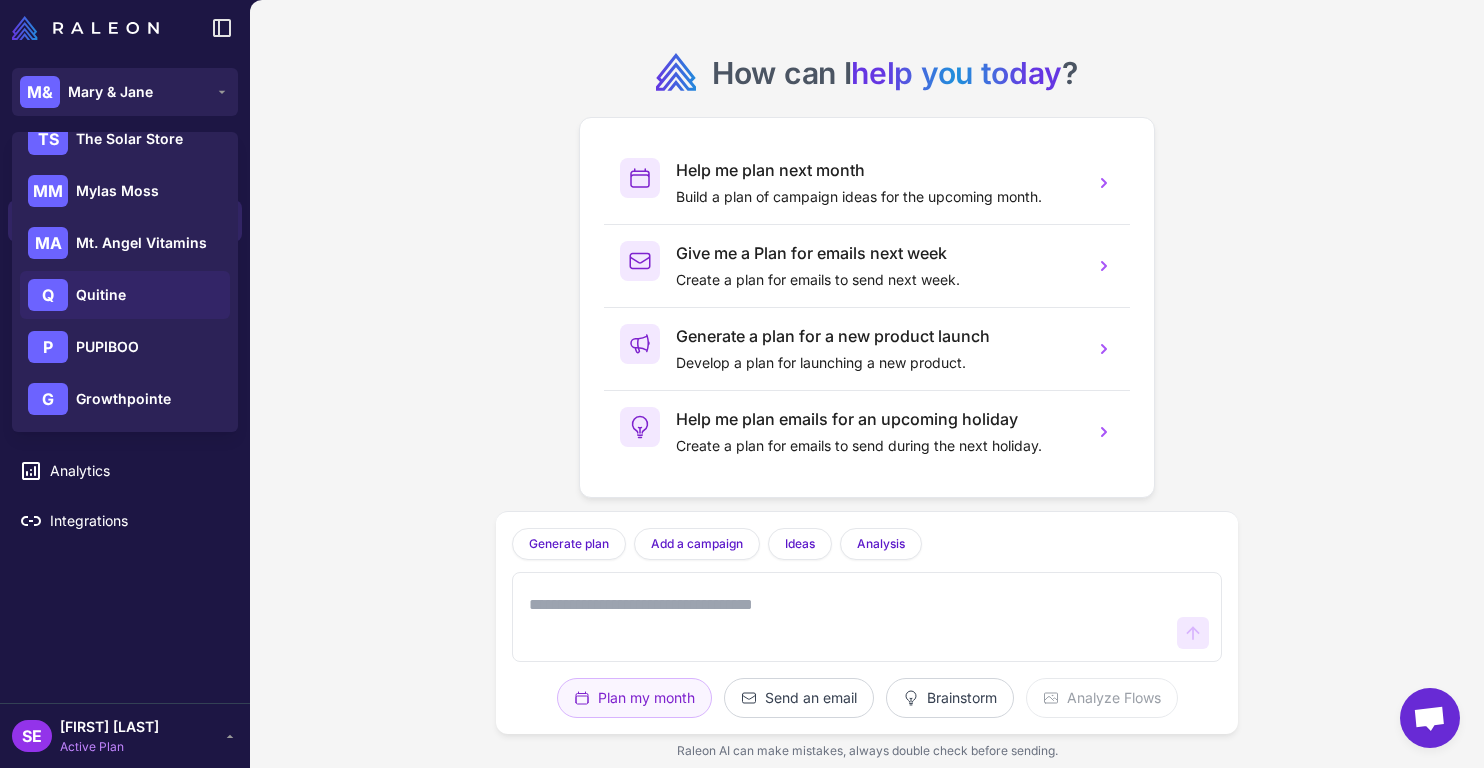 scroll, scrollTop: 288, scrollLeft: 0, axis: vertical 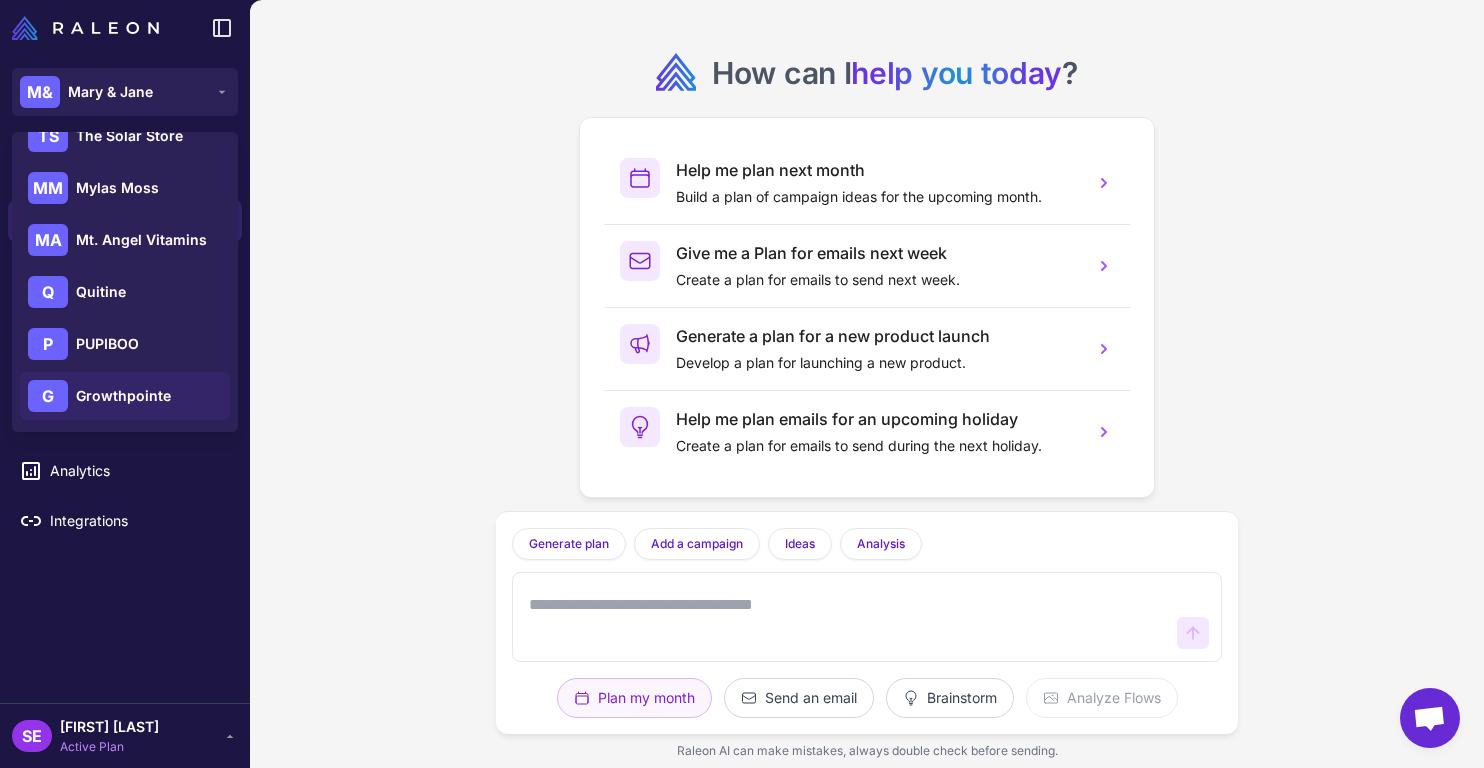 click on "Growthpointe" at bounding box center [123, 396] 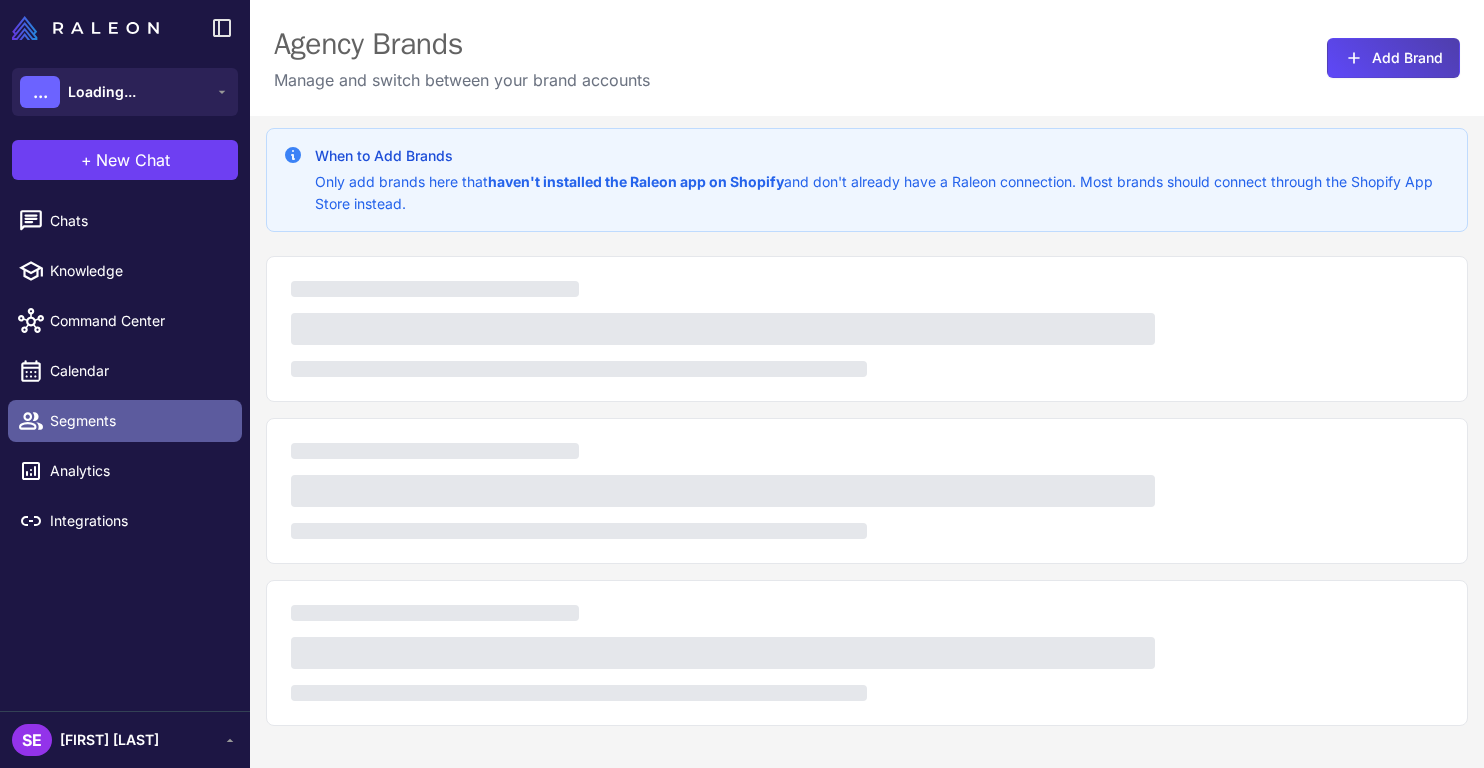 scroll, scrollTop: 0, scrollLeft: 0, axis: both 